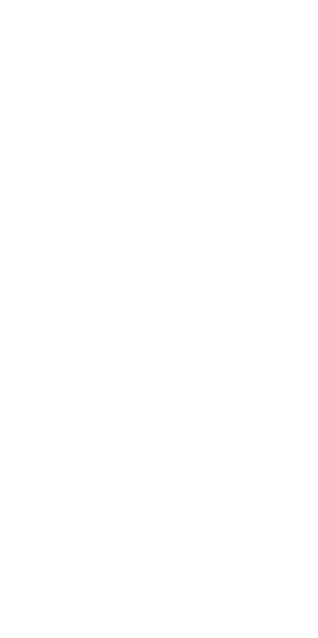 scroll, scrollTop: 0, scrollLeft: 0, axis: both 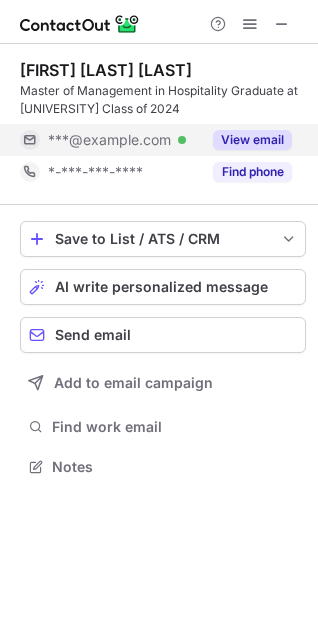 click on "***@cornell.edu" at bounding box center [109, 140] 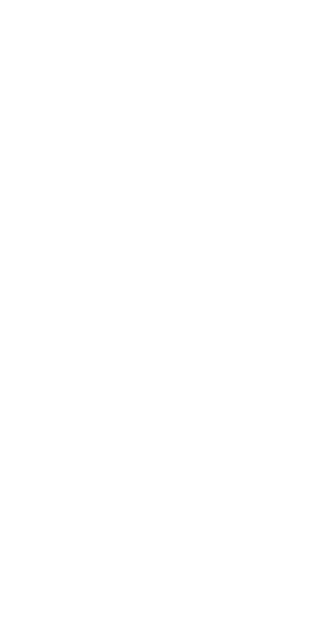 scroll, scrollTop: 0, scrollLeft: 0, axis: both 